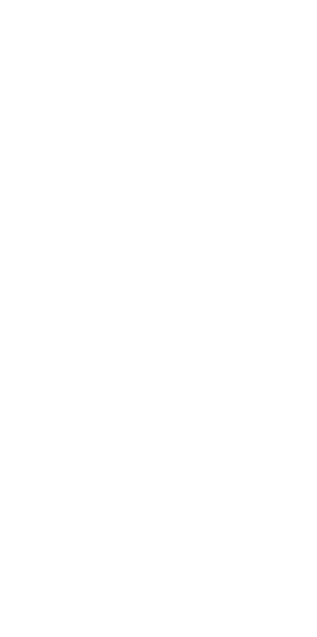 scroll, scrollTop: 0, scrollLeft: 0, axis: both 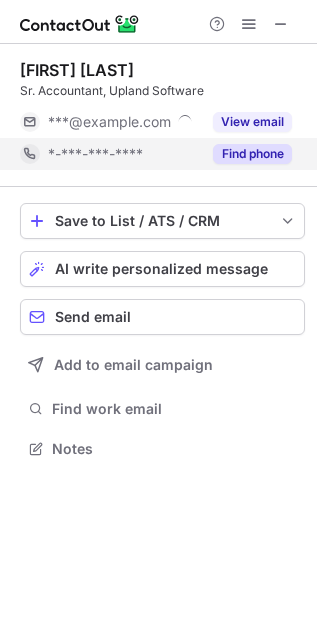 click on "Find phone" at bounding box center [252, 154] 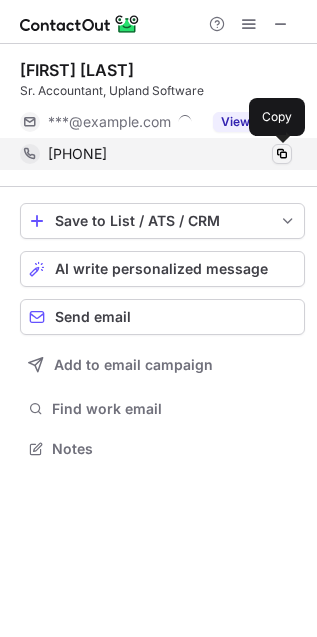 click at bounding box center [282, 154] 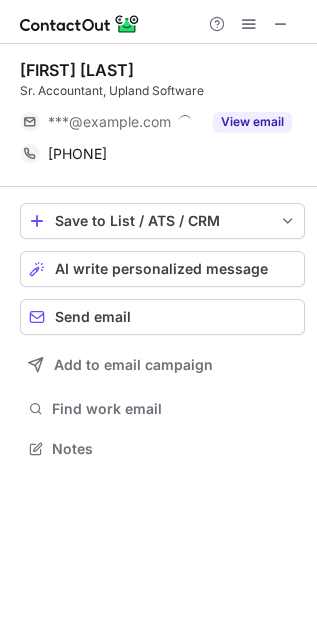 type 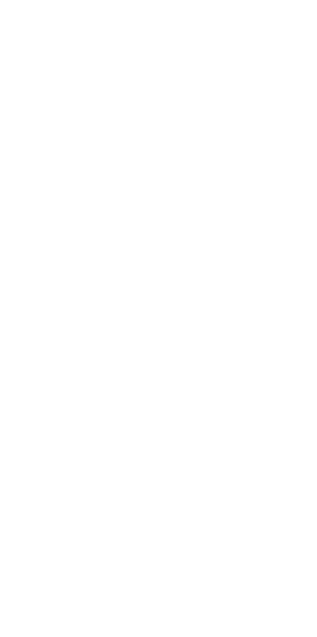 scroll, scrollTop: 0, scrollLeft: 0, axis: both 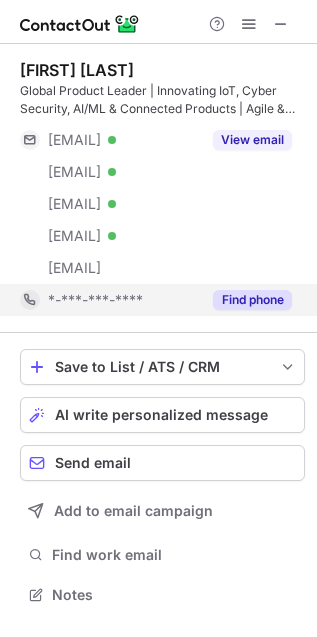 click on "Find phone" at bounding box center [252, 300] 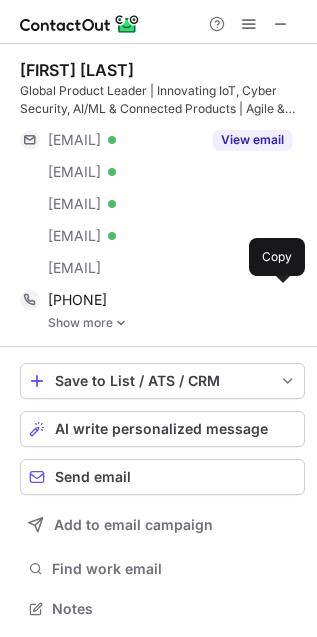 scroll, scrollTop: 11, scrollLeft: 10, axis: both 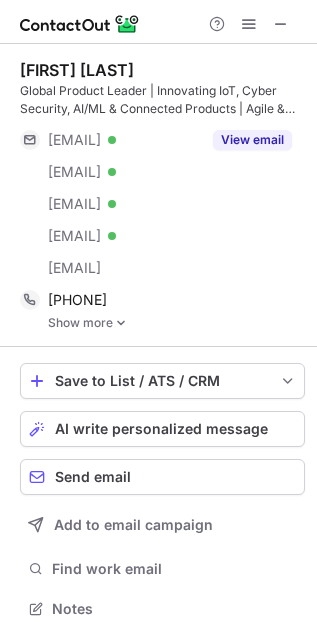 click on "Shane Wooten Global Product Leader | Innovating IoT, Cyber Security, AI/ML & Connected Products | Agile & Design Thinking Expertise Across Industries ***@gmail.com Verified ***@shanewootenband.com Verified ***@hotmail.com Verified ***@3ldr.com Verified ***@sentara.com View email +13526538472 Copy Show more" at bounding box center (162, 195) 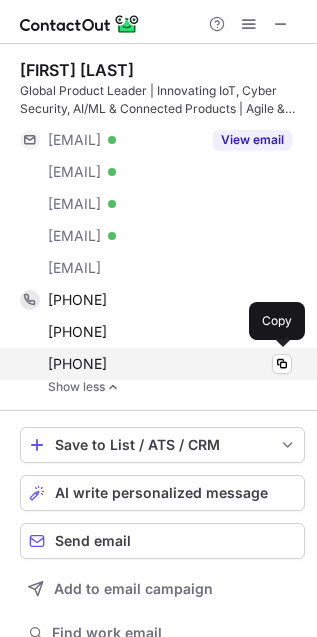 drag, startPoint x: 51, startPoint y: 288, endPoint x: 162, endPoint y: 359, distance: 131.76494 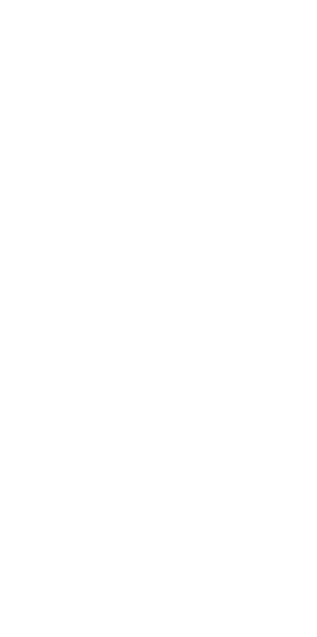 scroll, scrollTop: 0, scrollLeft: 0, axis: both 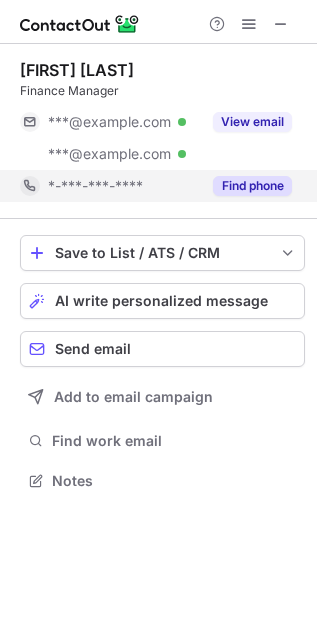 click on "Find phone" at bounding box center [252, 186] 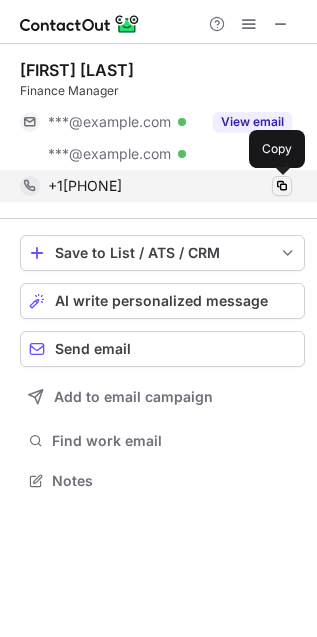 click at bounding box center (282, 186) 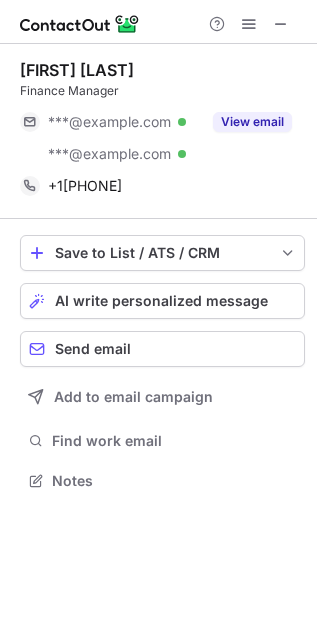 type 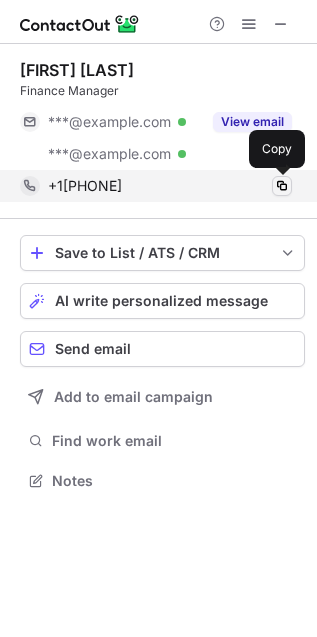click at bounding box center [282, 186] 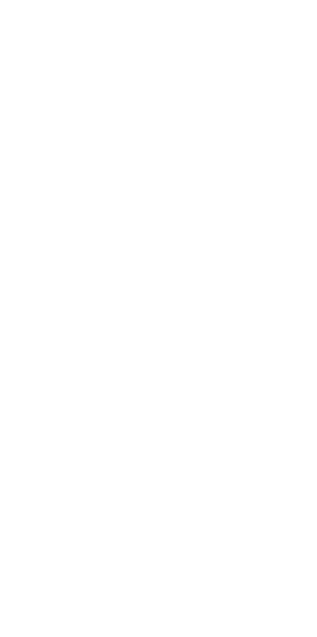 scroll, scrollTop: 0, scrollLeft: 0, axis: both 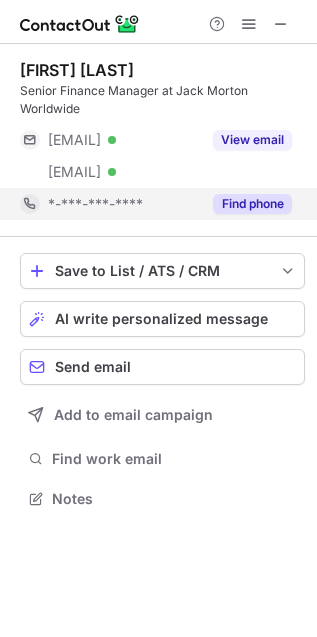 click on "Find phone" at bounding box center (252, 204) 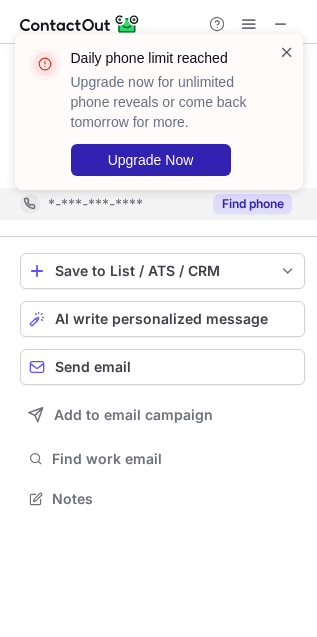 click at bounding box center [287, 52] 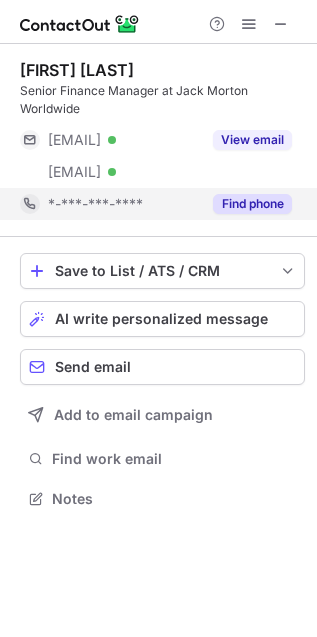 click on "Daily phone limit reached Upgrade now for unlimited phone reveals or come back tomorrow for more. Upgrade Now" at bounding box center [159, 120] 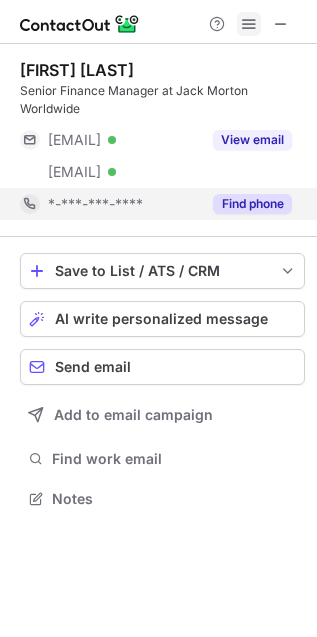 click at bounding box center (249, 24) 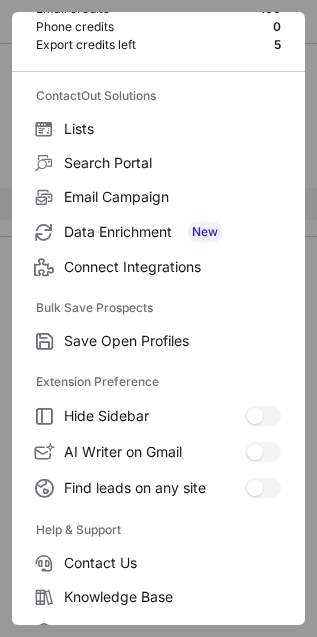 scroll, scrollTop: 195, scrollLeft: 0, axis: vertical 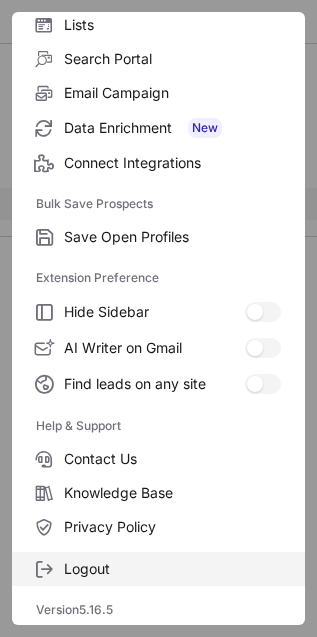 click on "Logout" at bounding box center [172, 569] 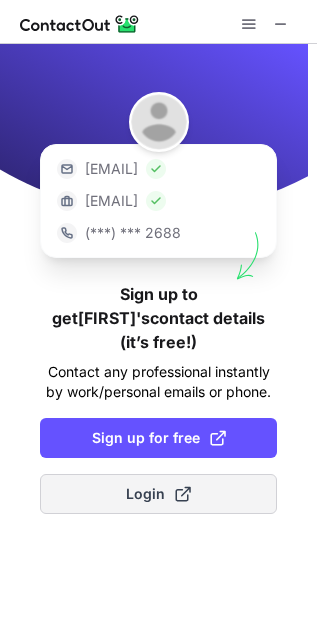 click on "Login" at bounding box center [158, 494] 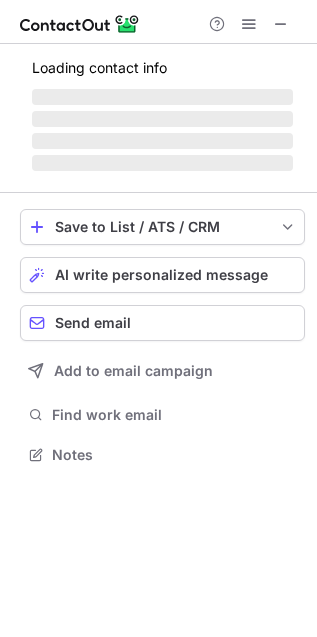 scroll, scrollTop: 11, scrollLeft: 10, axis: both 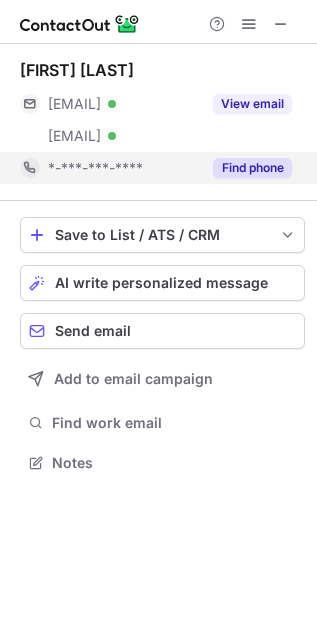 click on "Find phone" at bounding box center (252, 168) 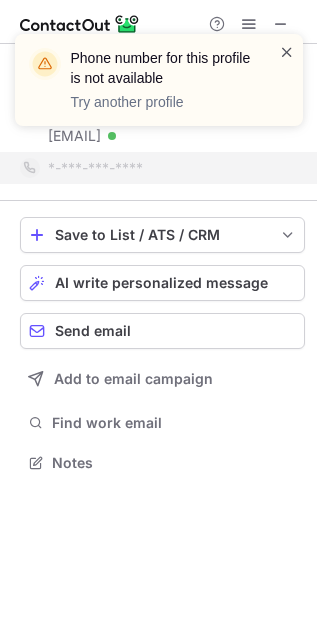 click at bounding box center (287, 52) 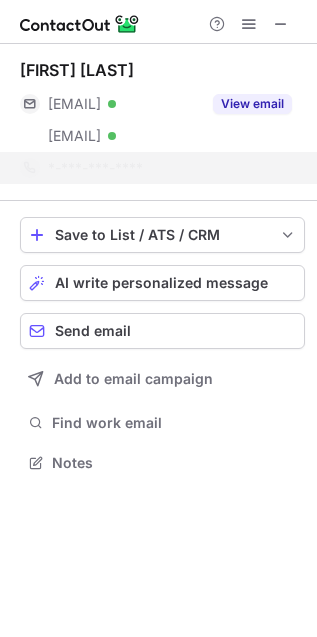 click at bounding box center [287, 52] 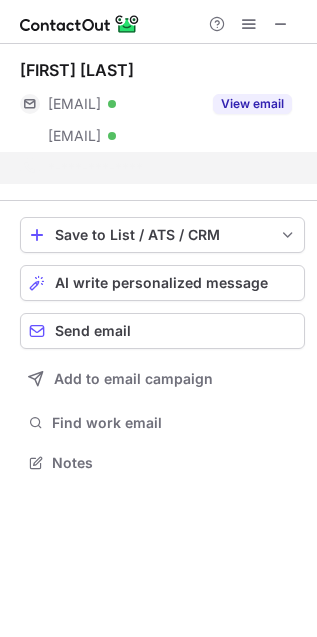 scroll, scrollTop: 417, scrollLeft: 317, axis: both 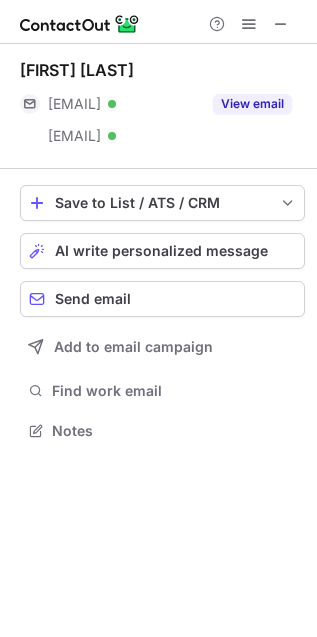 click on "Phone number for this profile is not available Try another profile" at bounding box center [159, 34] 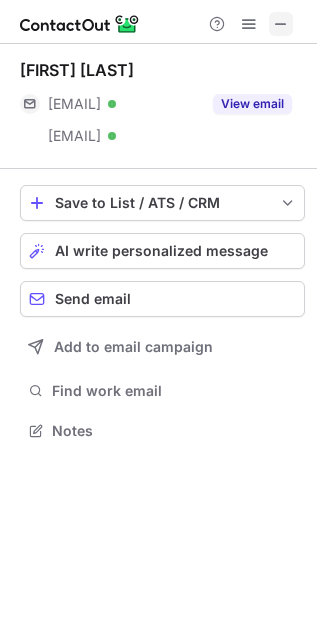 click at bounding box center (281, 24) 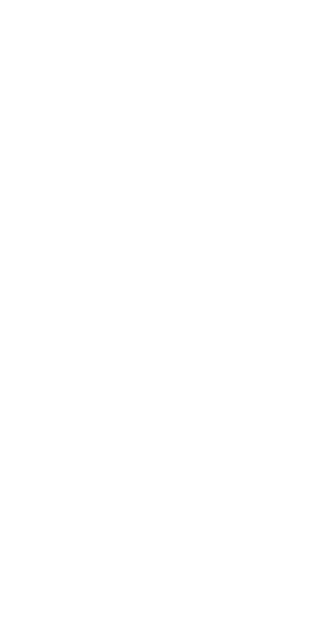 scroll, scrollTop: 0, scrollLeft: 0, axis: both 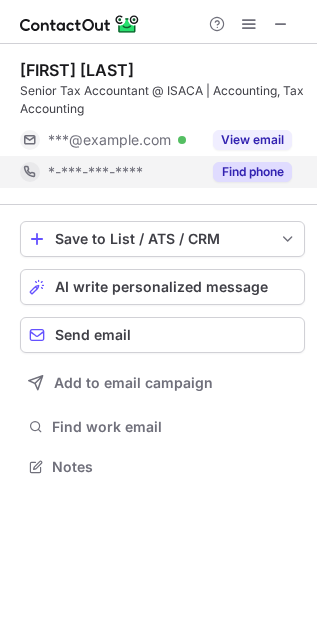 click on "Find phone" at bounding box center (252, 172) 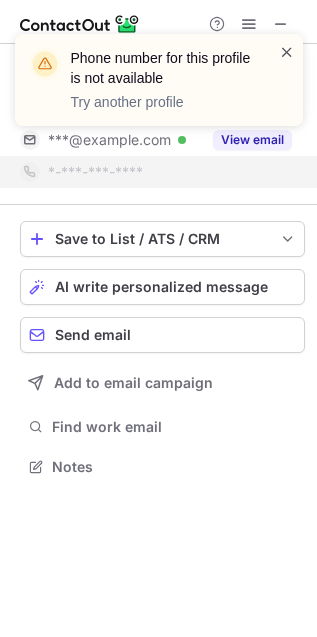 click at bounding box center [287, 52] 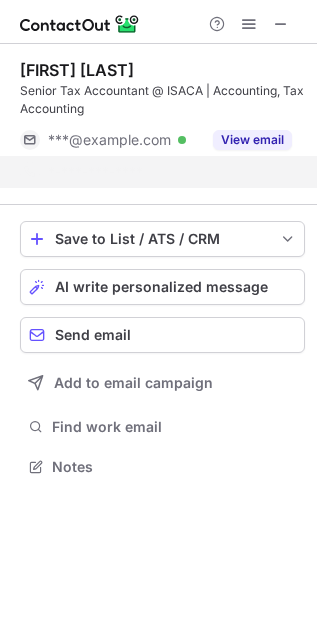 click on "Phone number for this profile is not available Try another profile" at bounding box center (159, 88) 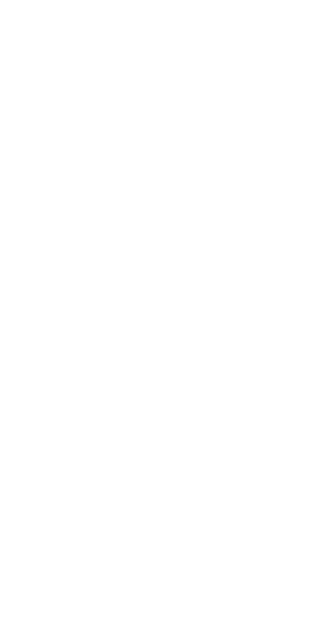 scroll, scrollTop: 0, scrollLeft: 0, axis: both 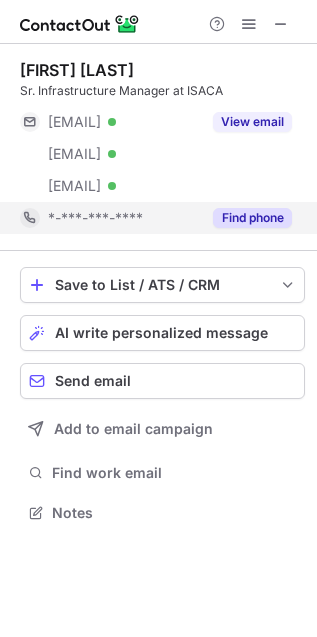 click on "Find phone" at bounding box center [252, 218] 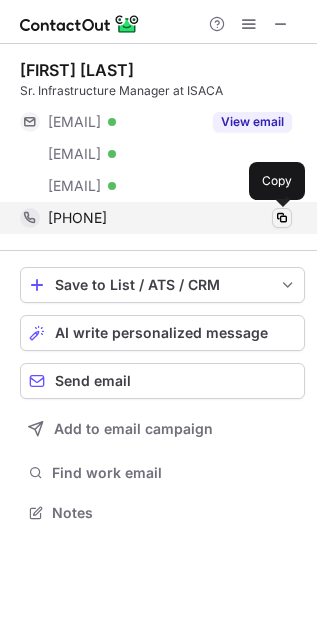click at bounding box center [282, 218] 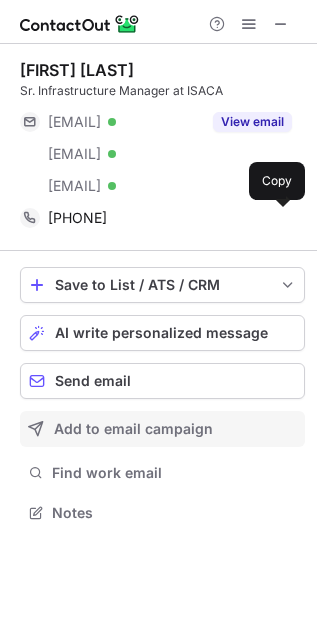 type 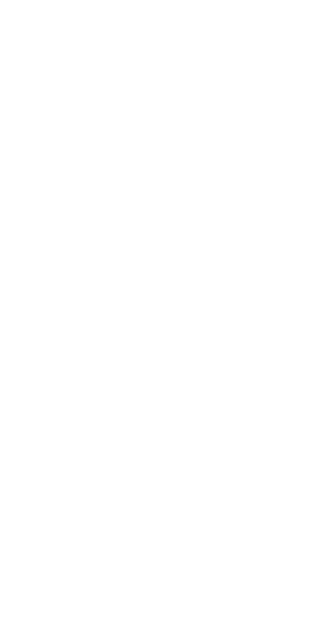 scroll, scrollTop: 0, scrollLeft: 0, axis: both 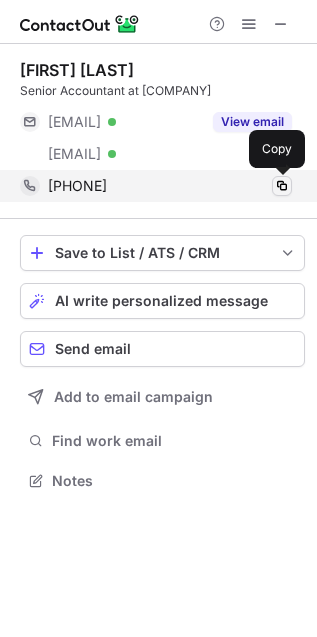 click at bounding box center [282, 186] 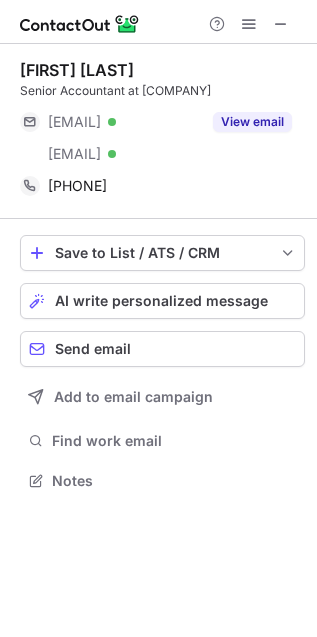 type 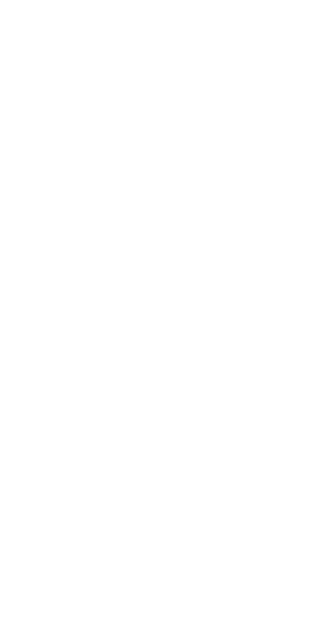 scroll, scrollTop: 0, scrollLeft: 0, axis: both 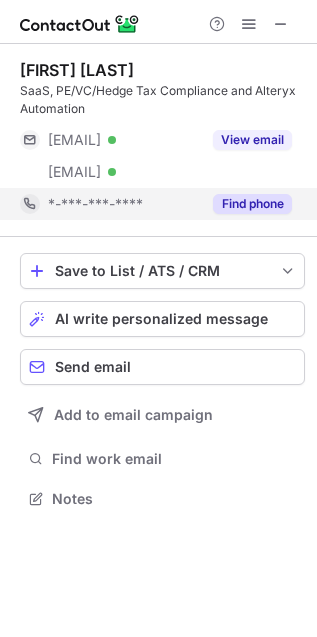 click on "Find phone" at bounding box center [252, 204] 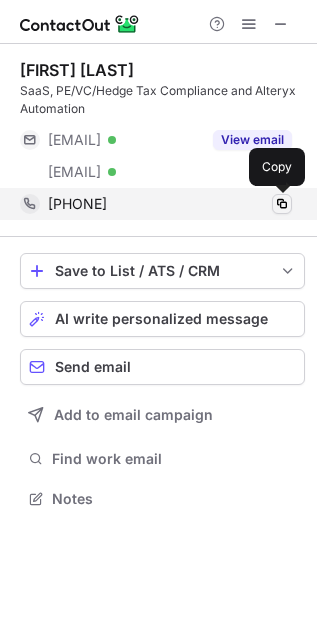 click at bounding box center [282, 204] 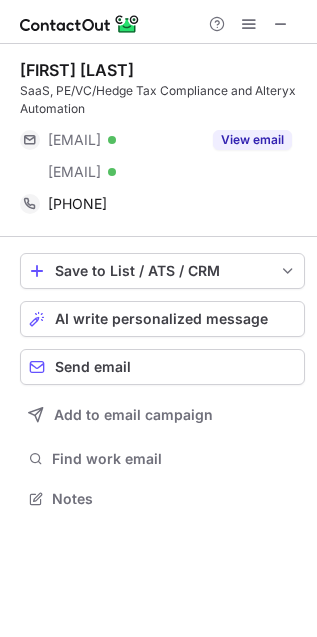 type 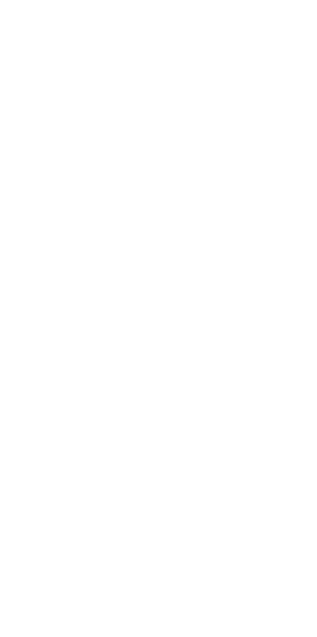 scroll, scrollTop: 0, scrollLeft: 0, axis: both 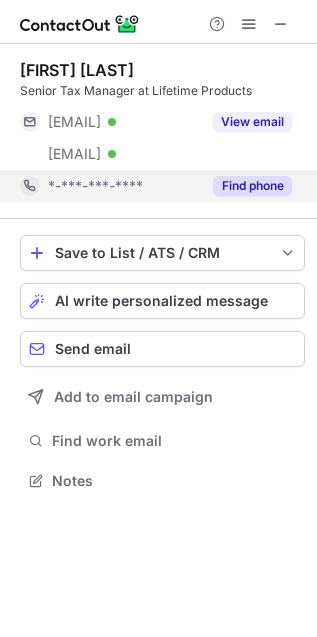 click on "Find phone" at bounding box center [252, 186] 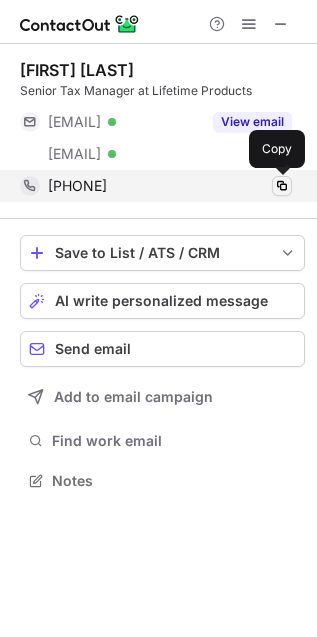 click at bounding box center (282, 186) 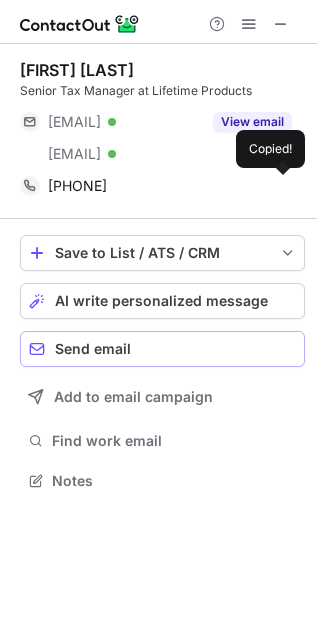 type 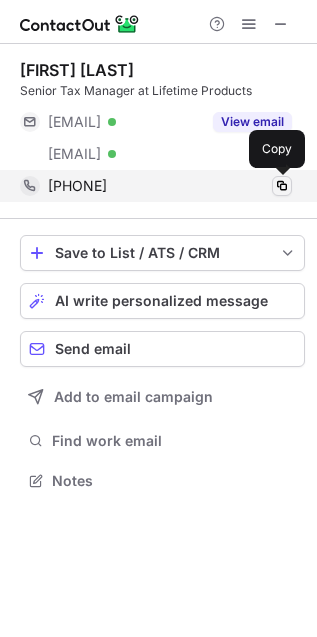 click at bounding box center [282, 186] 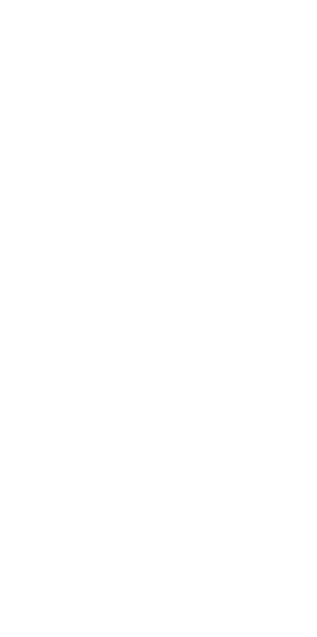 scroll, scrollTop: 0, scrollLeft: 0, axis: both 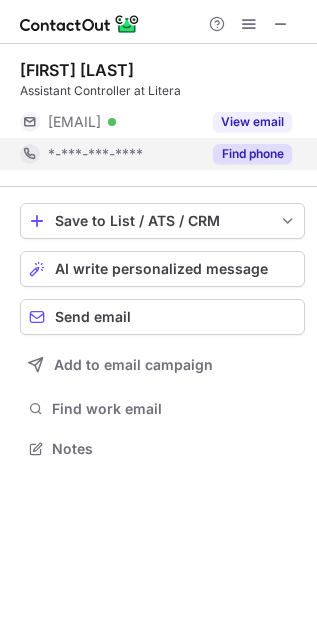 click on "Find phone" at bounding box center [252, 154] 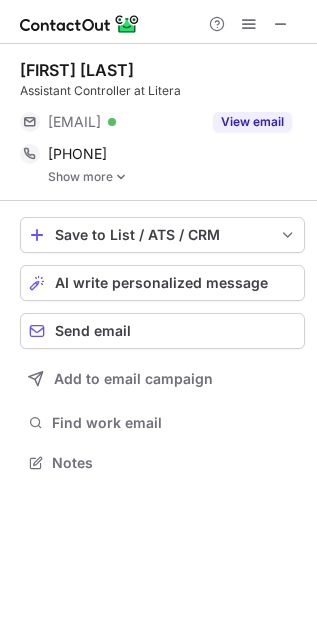 scroll, scrollTop: 10, scrollLeft: 10, axis: both 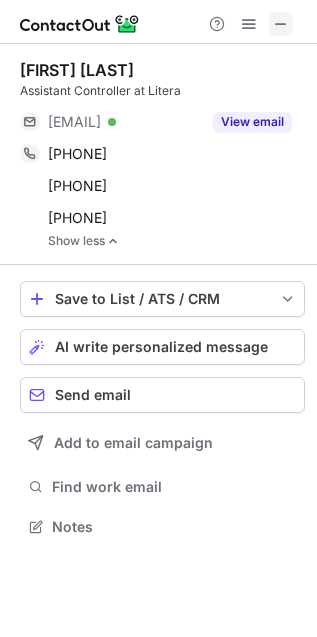 click at bounding box center (281, 24) 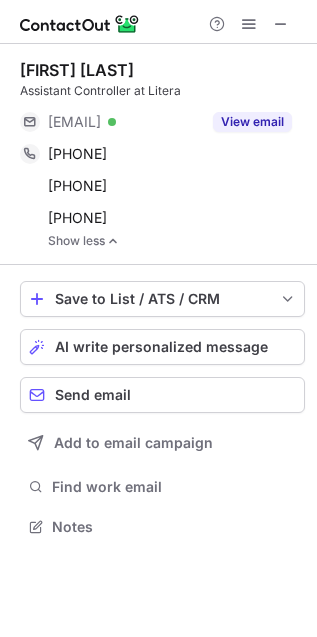 type 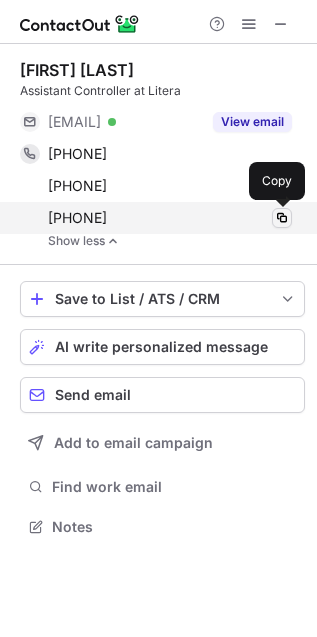 click at bounding box center (282, 218) 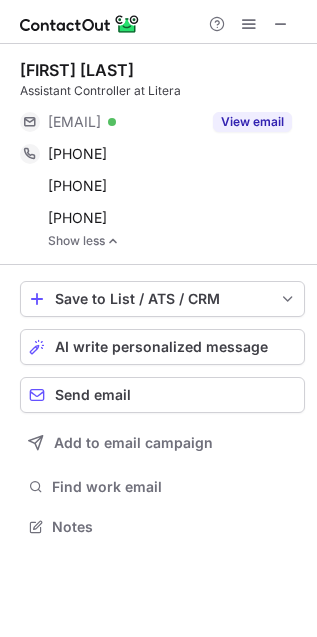 type 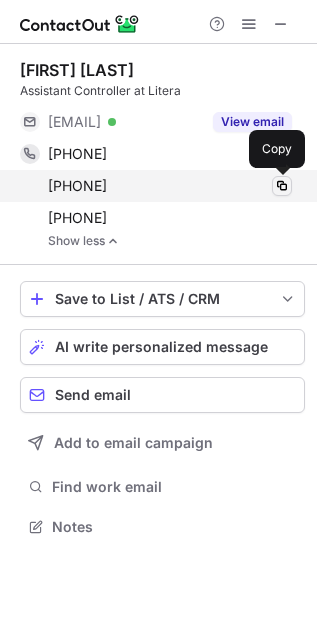 click at bounding box center (282, 186) 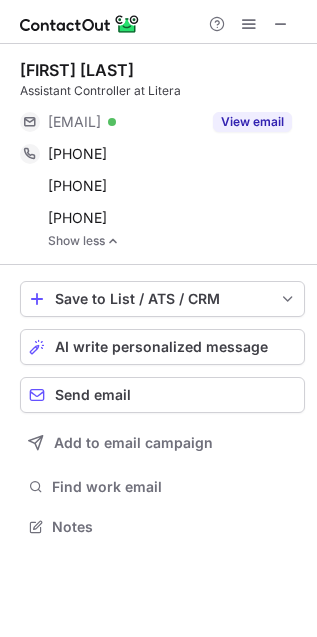 type 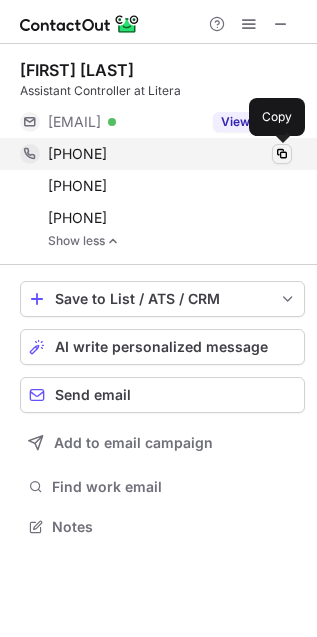 click at bounding box center [282, 154] 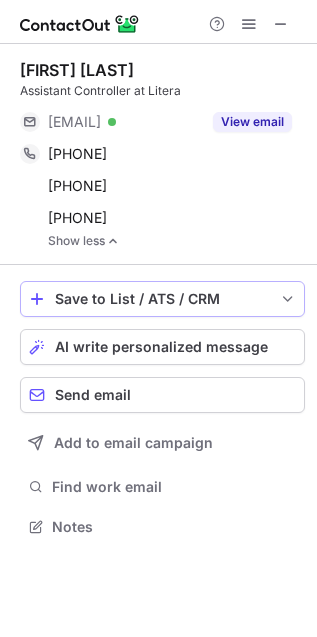 type 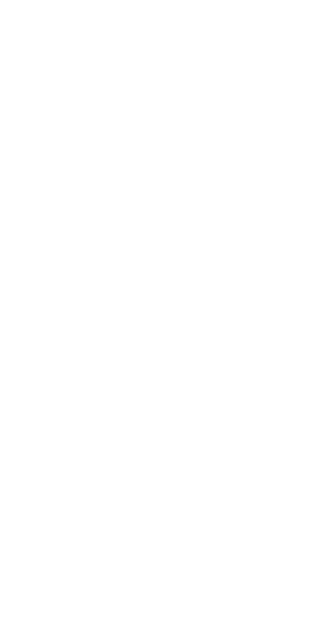 scroll, scrollTop: 0, scrollLeft: 0, axis: both 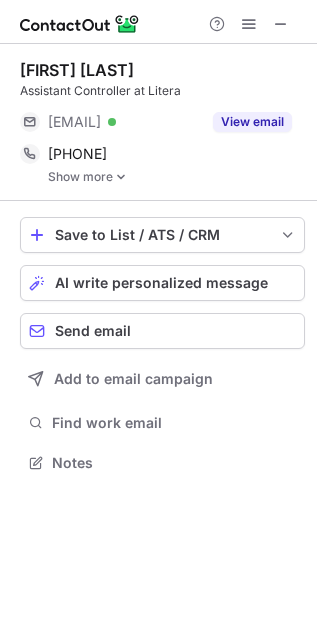 click on "Show more" at bounding box center (176, 177) 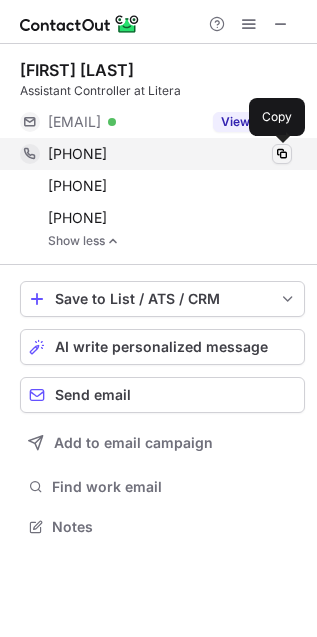 click at bounding box center [282, 154] 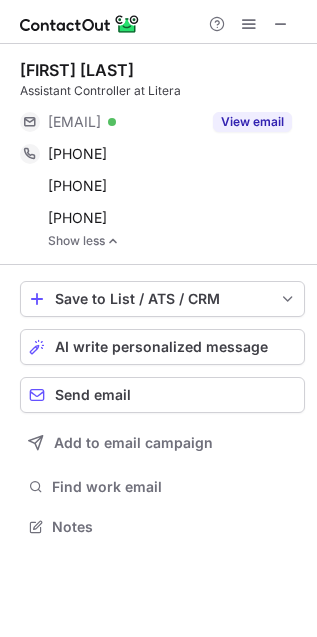 type 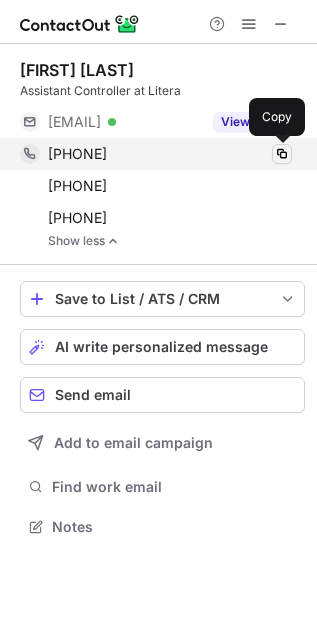 click at bounding box center (282, 154) 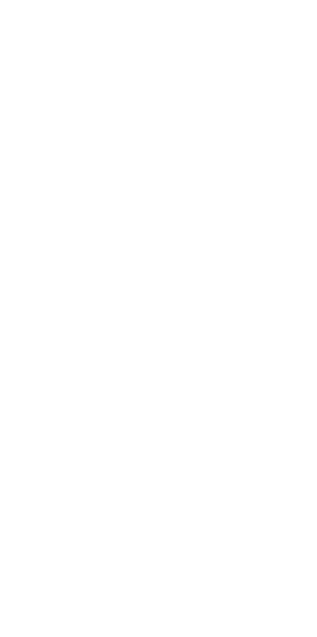 scroll, scrollTop: 0, scrollLeft: 0, axis: both 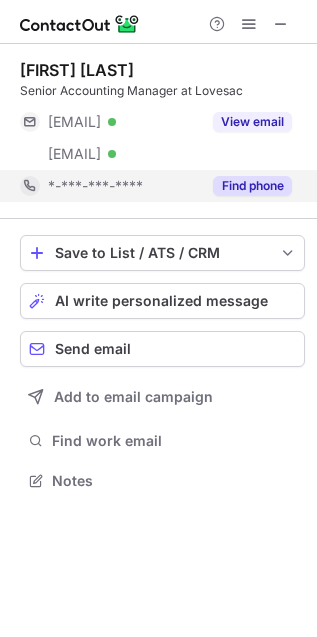 click on "Find phone" at bounding box center (252, 186) 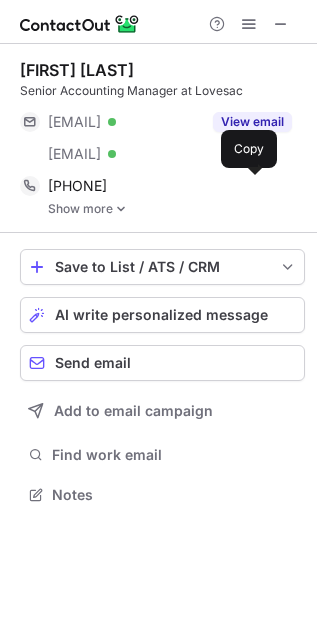 scroll, scrollTop: 10, scrollLeft: 10, axis: both 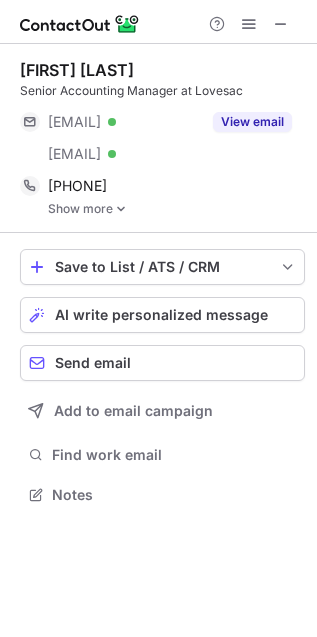 click at bounding box center [121, 209] 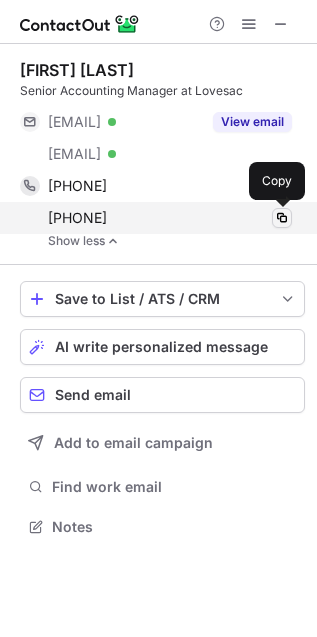click at bounding box center (282, 218) 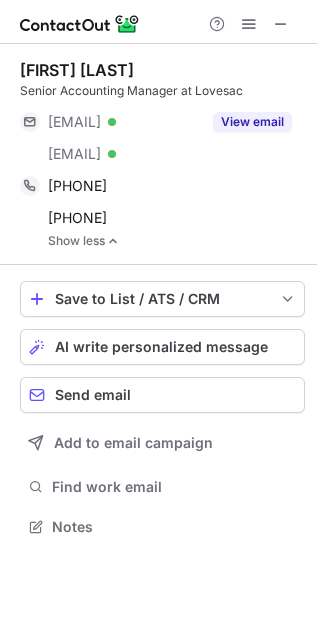 type 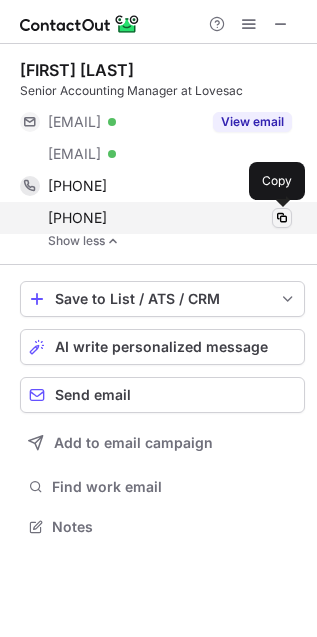 click at bounding box center (282, 218) 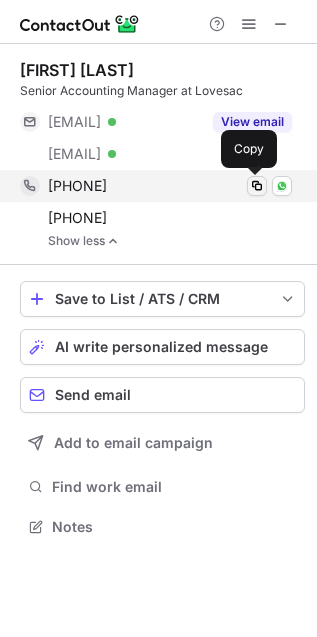 click at bounding box center [257, 186] 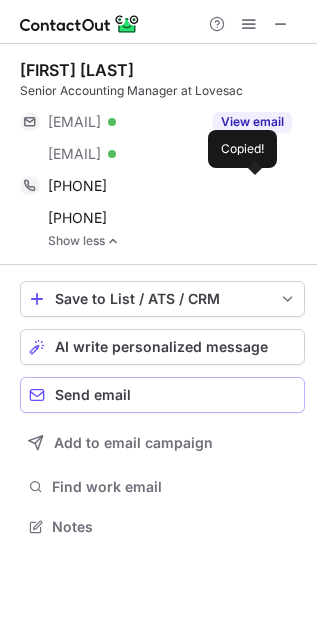 type 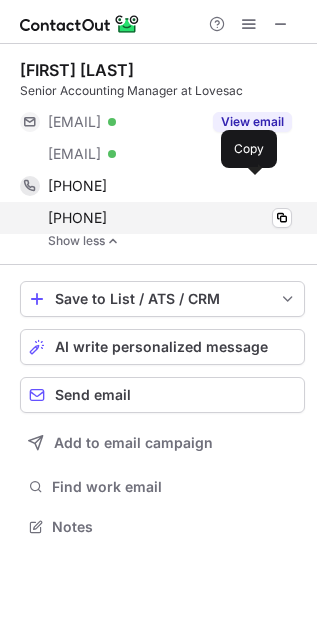 drag, startPoint x: 261, startPoint y: 189, endPoint x: 268, endPoint y: 227, distance: 38.63936 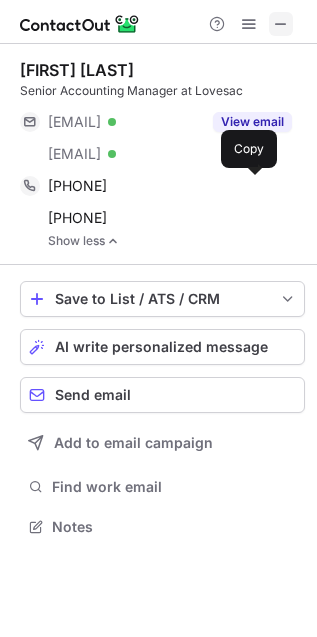 click at bounding box center (281, 24) 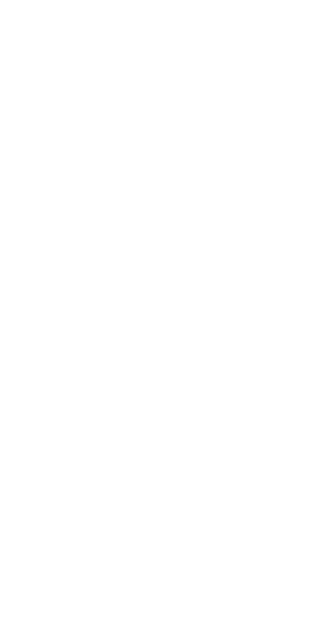 scroll, scrollTop: 0, scrollLeft: 0, axis: both 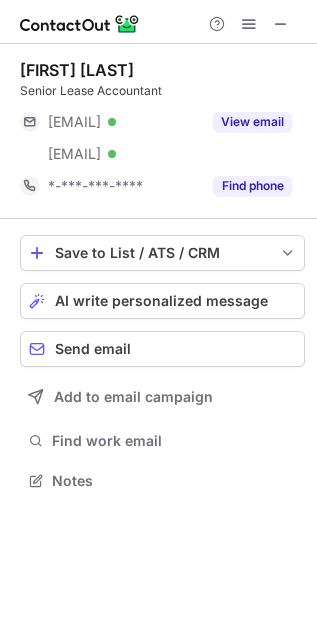 click on "[FIRST] [LAST] [JOB_TITLE] [EMAIL] [EMAIL] View email [PHONE] Find phone" at bounding box center (162, 131) 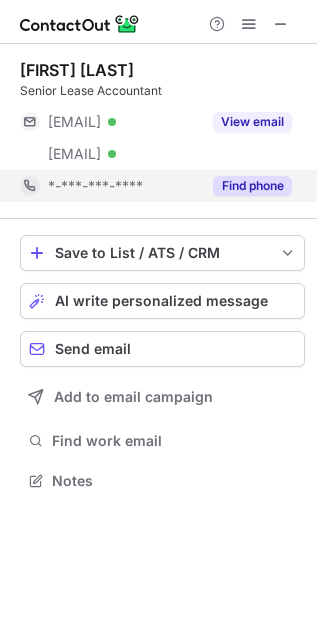 click on "Find phone" at bounding box center [252, 186] 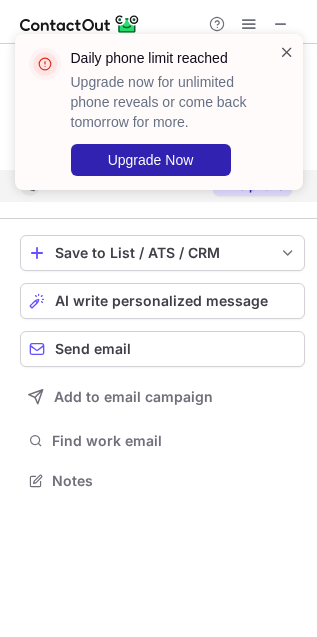 click at bounding box center (287, 52) 